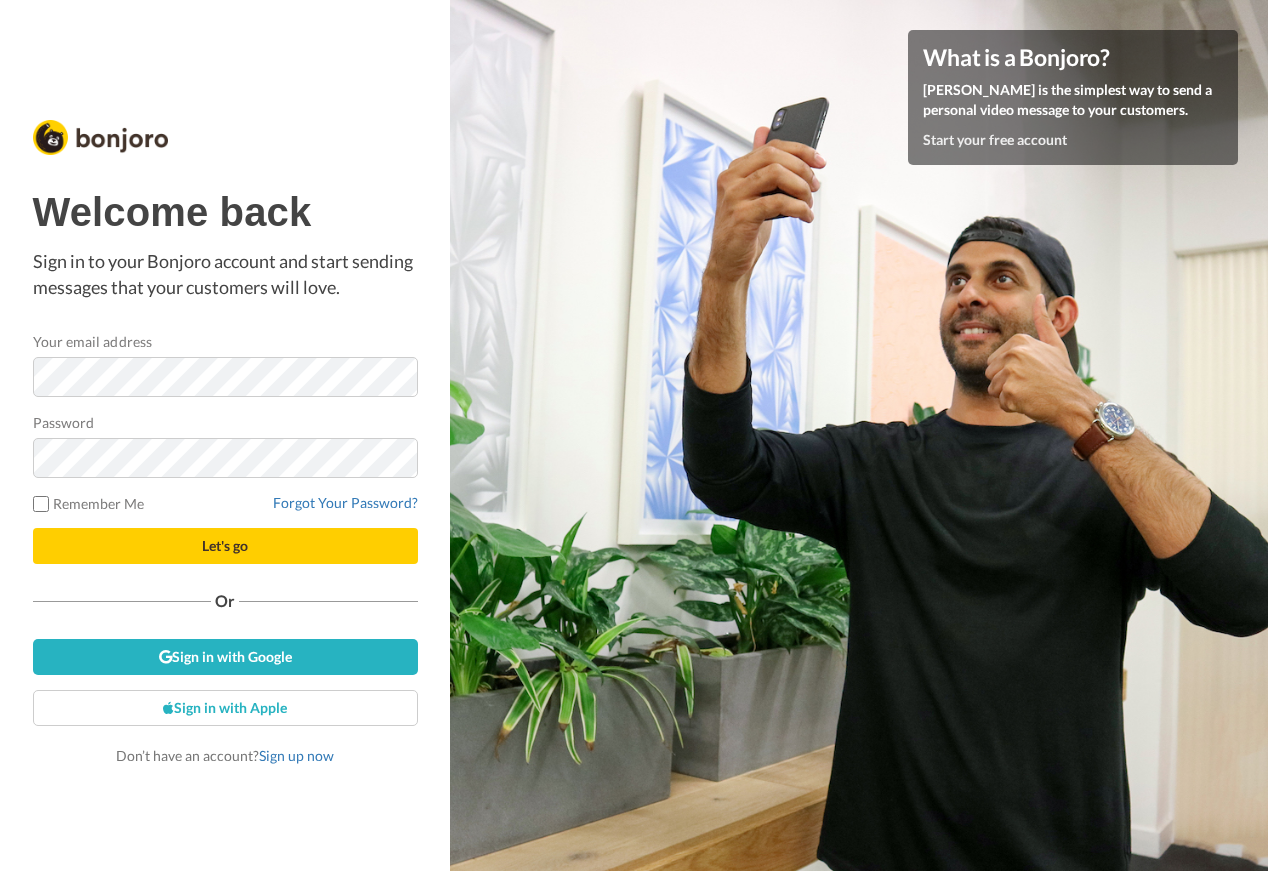 scroll, scrollTop: 0, scrollLeft: 0, axis: both 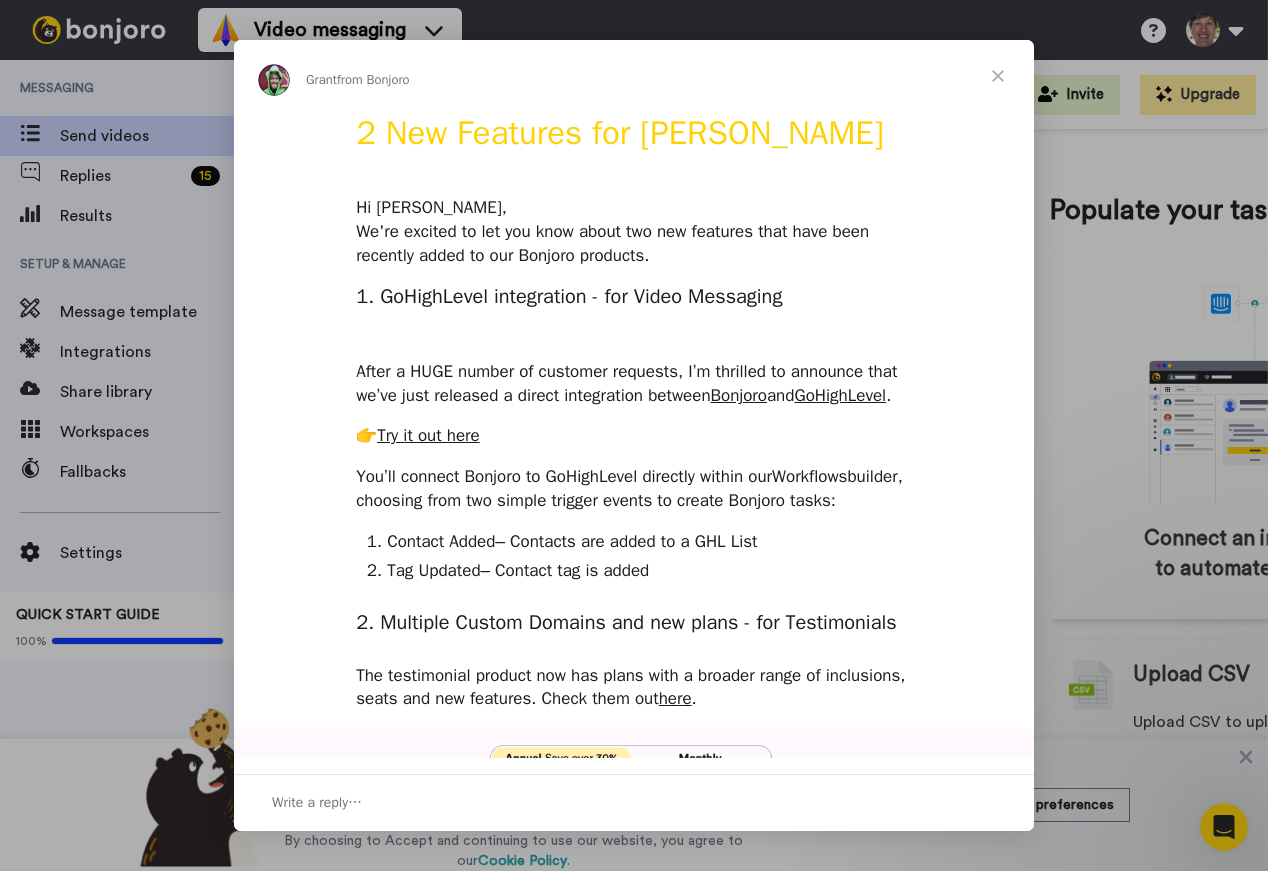click at bounding box center (998, 76) 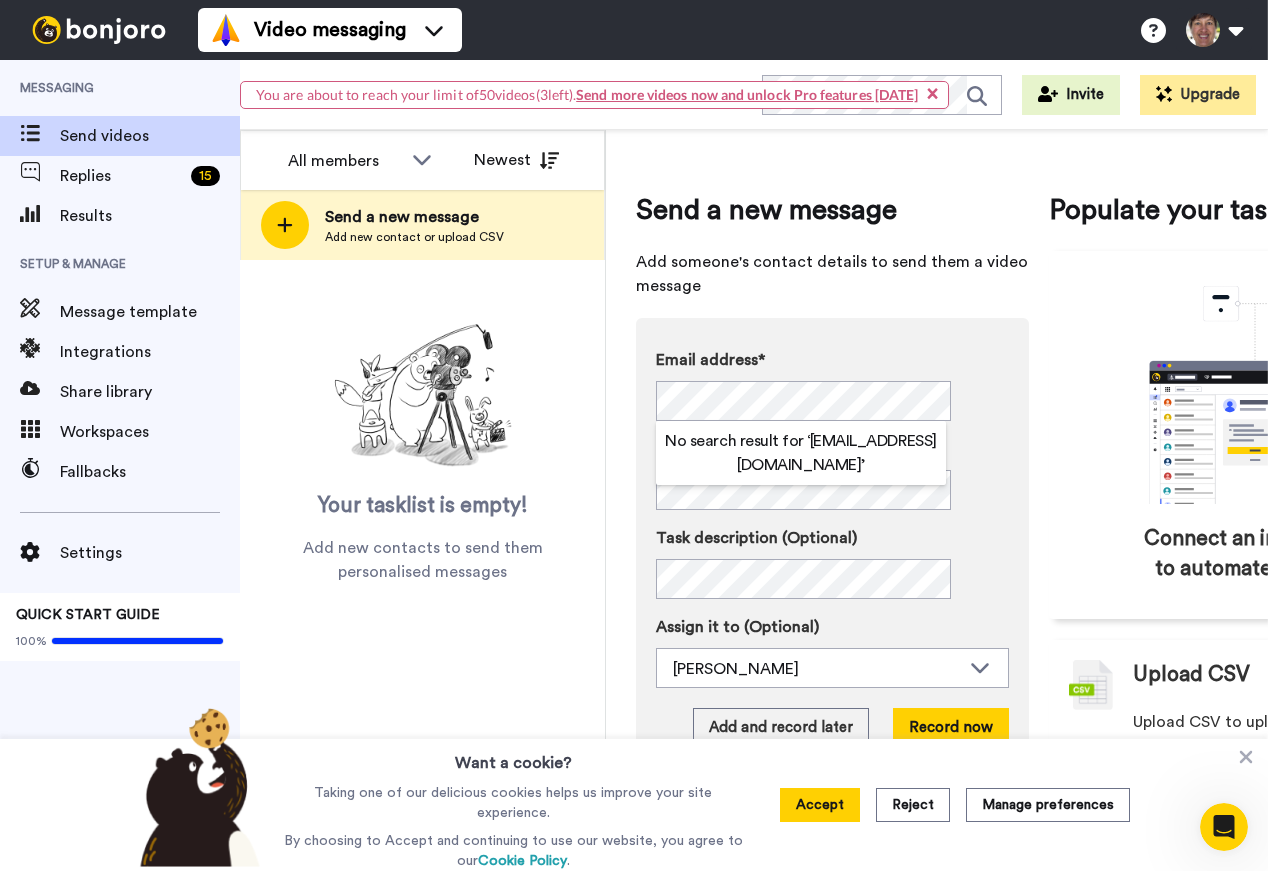 click on "Email address* No search result for ‘ debshine@thriving4equity.com ’ Name Task description (Optional) Assign it to (Optional) Ellen Oliver Ellen Oliver Add and record later Record now" at bounding box center [832, 548] 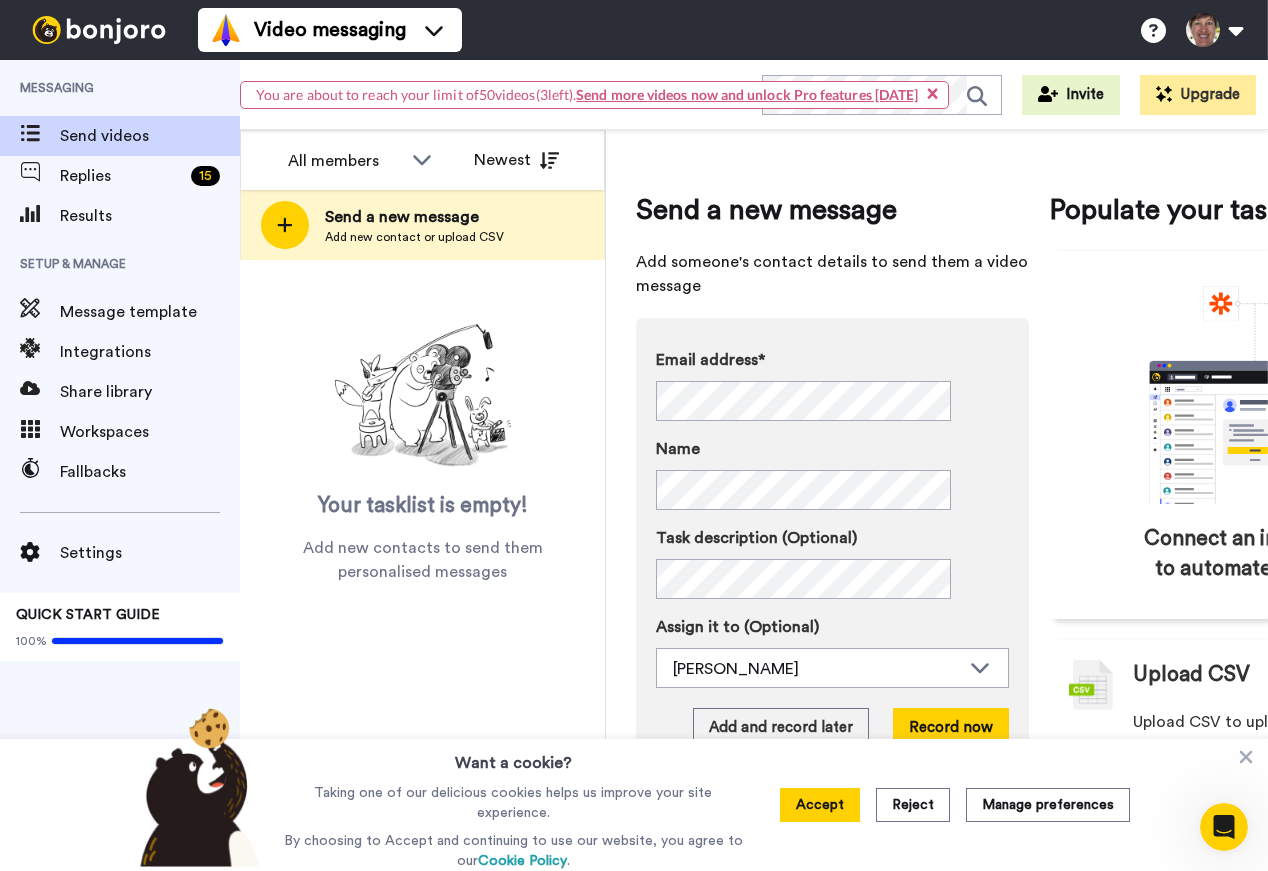 click on "Name" at bounding box center (832, 449) 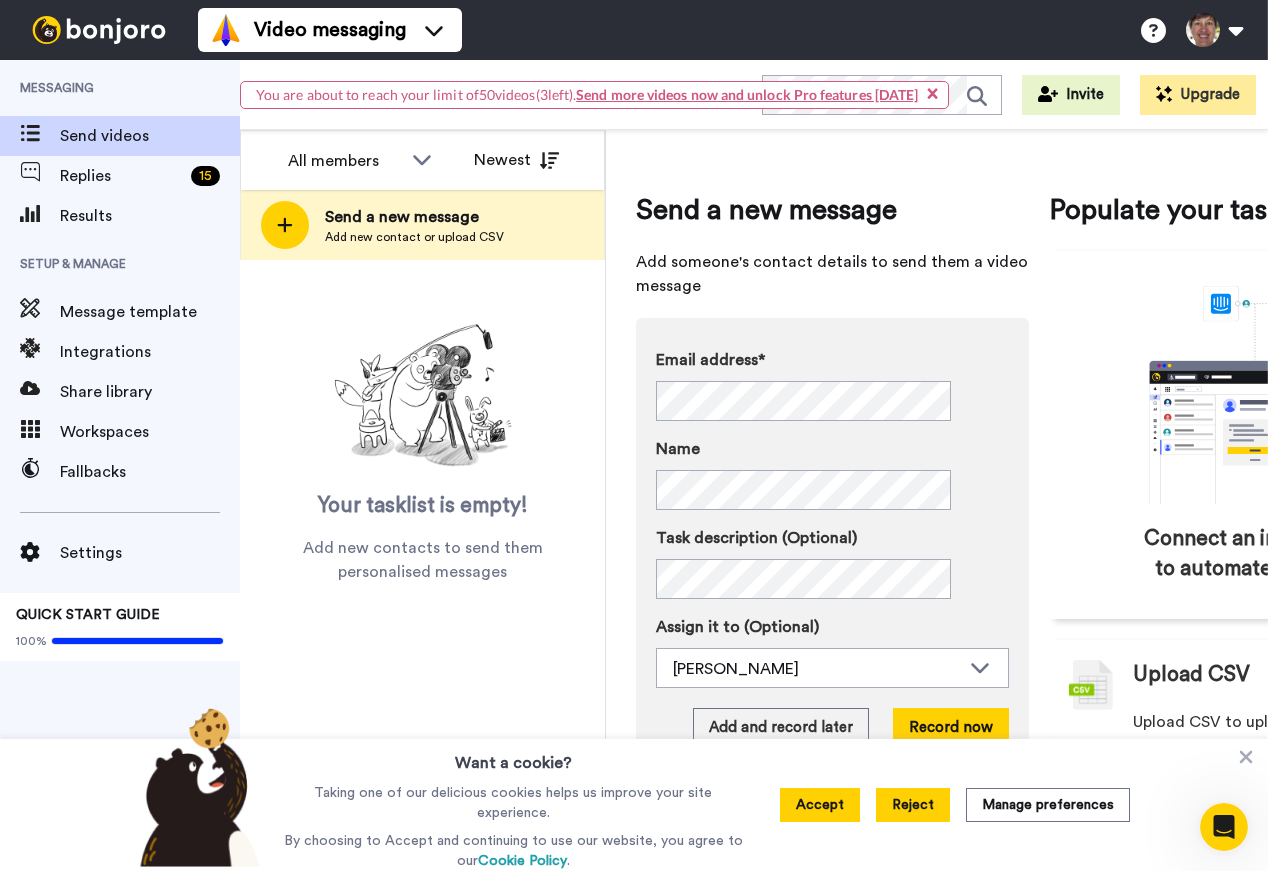 click on "Reject" at bounding box center [913, 805] 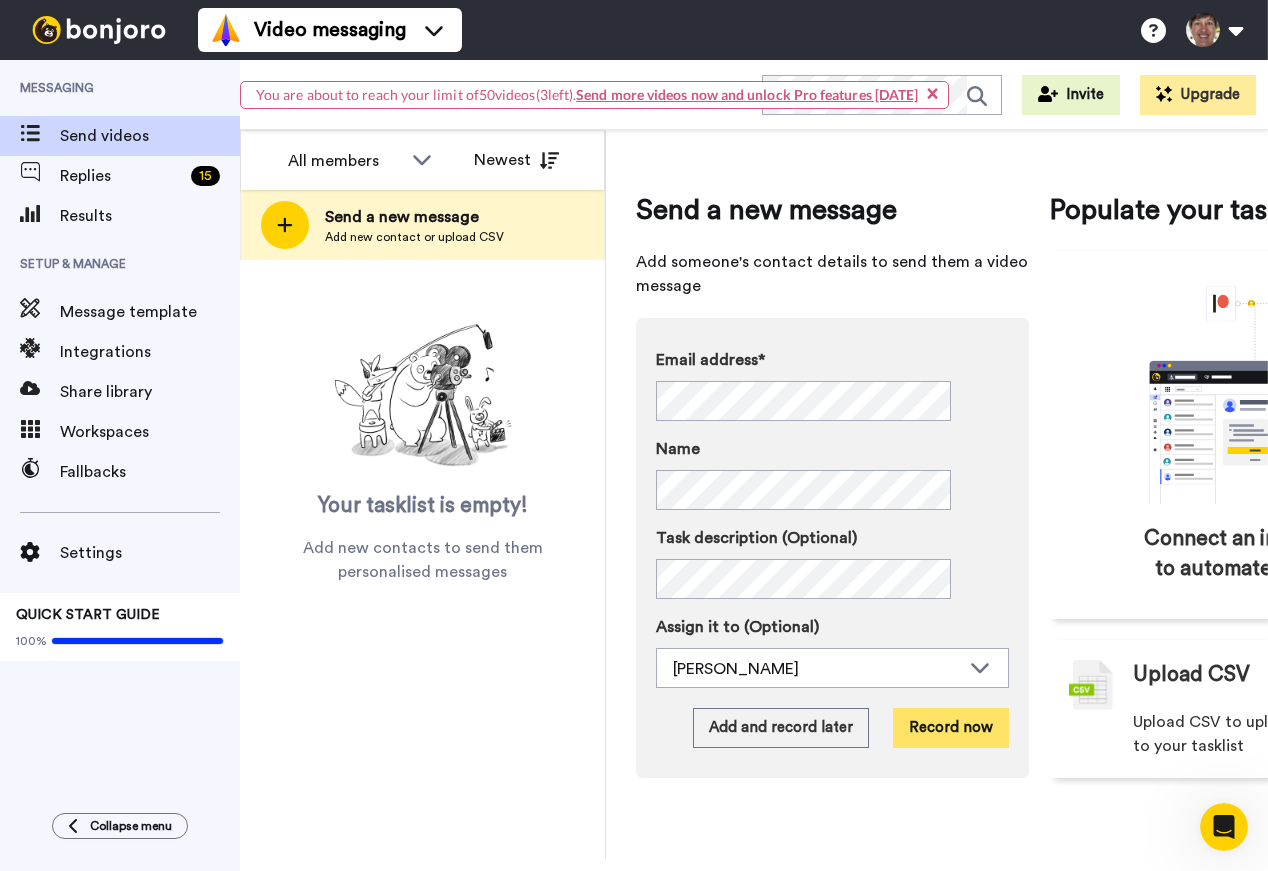 click on "Record now" at bounding box center [951, 728] 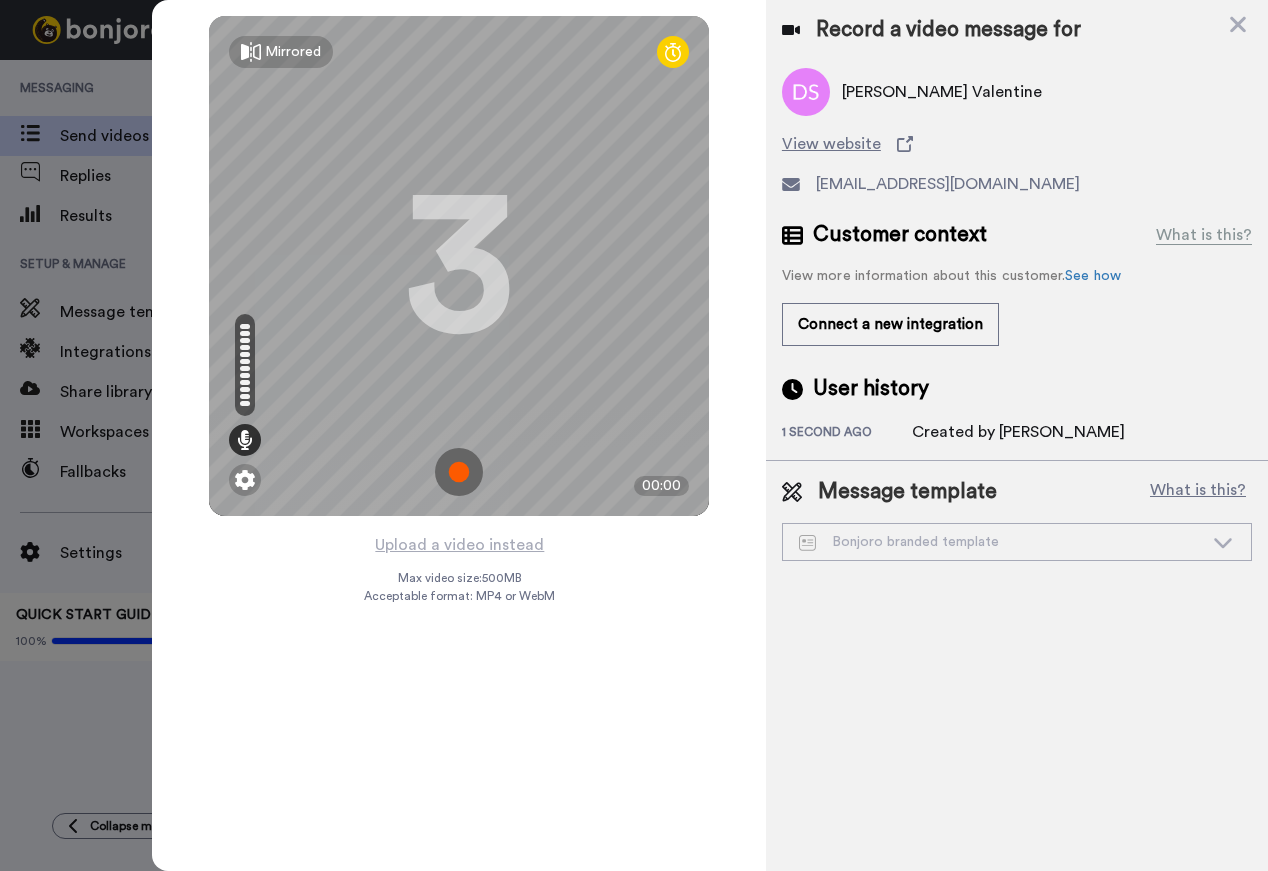 click at bounding box center (459, 472) 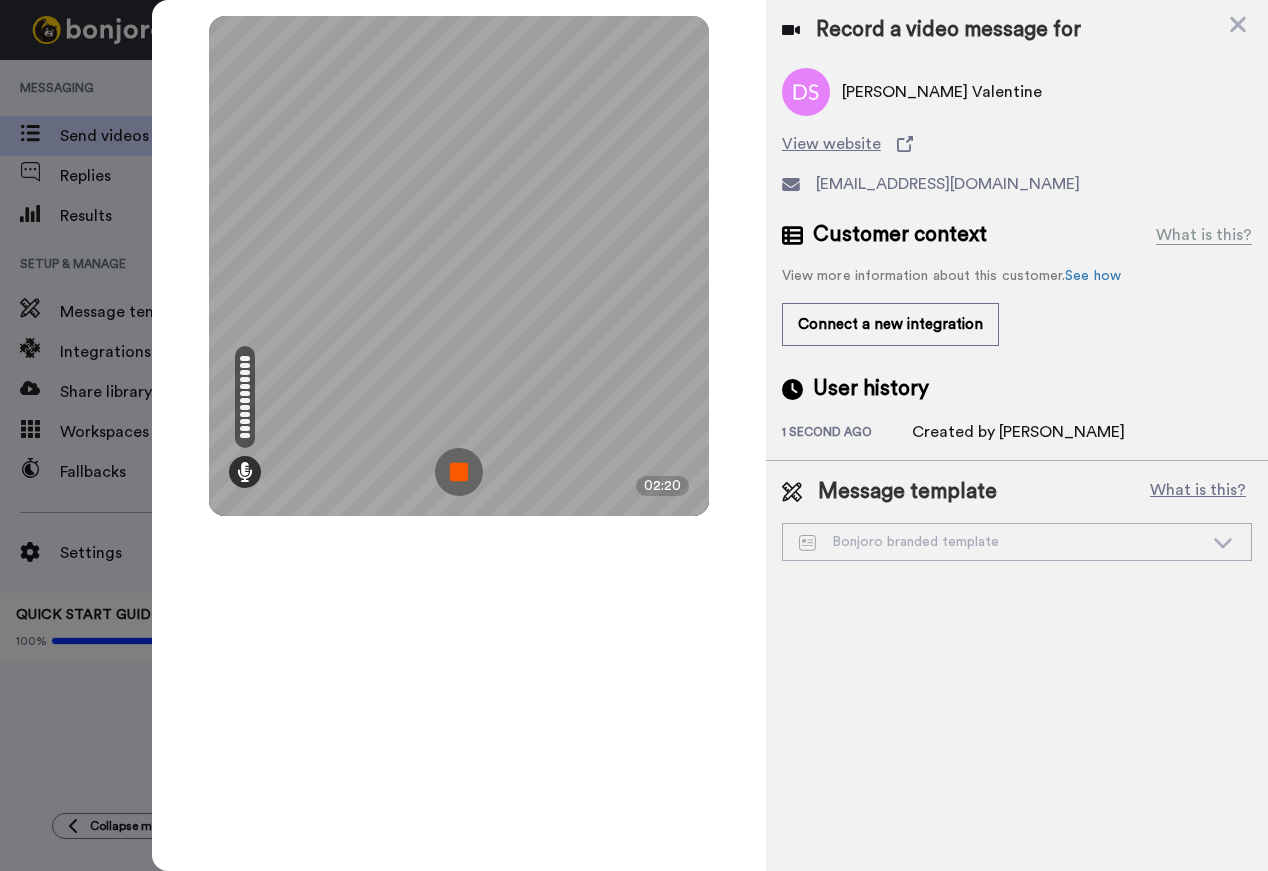 click at bounding box center (459, 472) 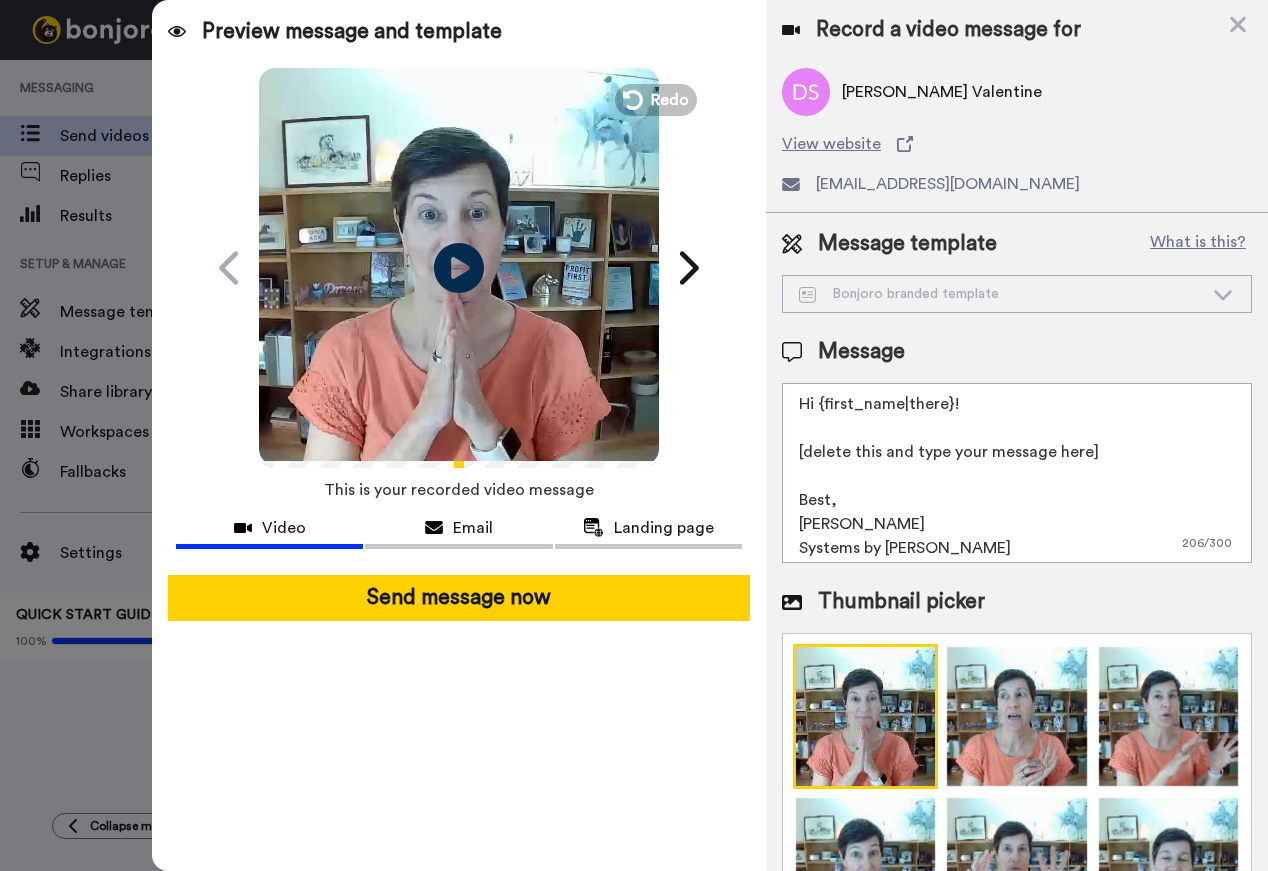 drag, startPoint x: 948, startPoint y: 406, endPoint x: 819, endPoint y: 409, distance: 129.03488 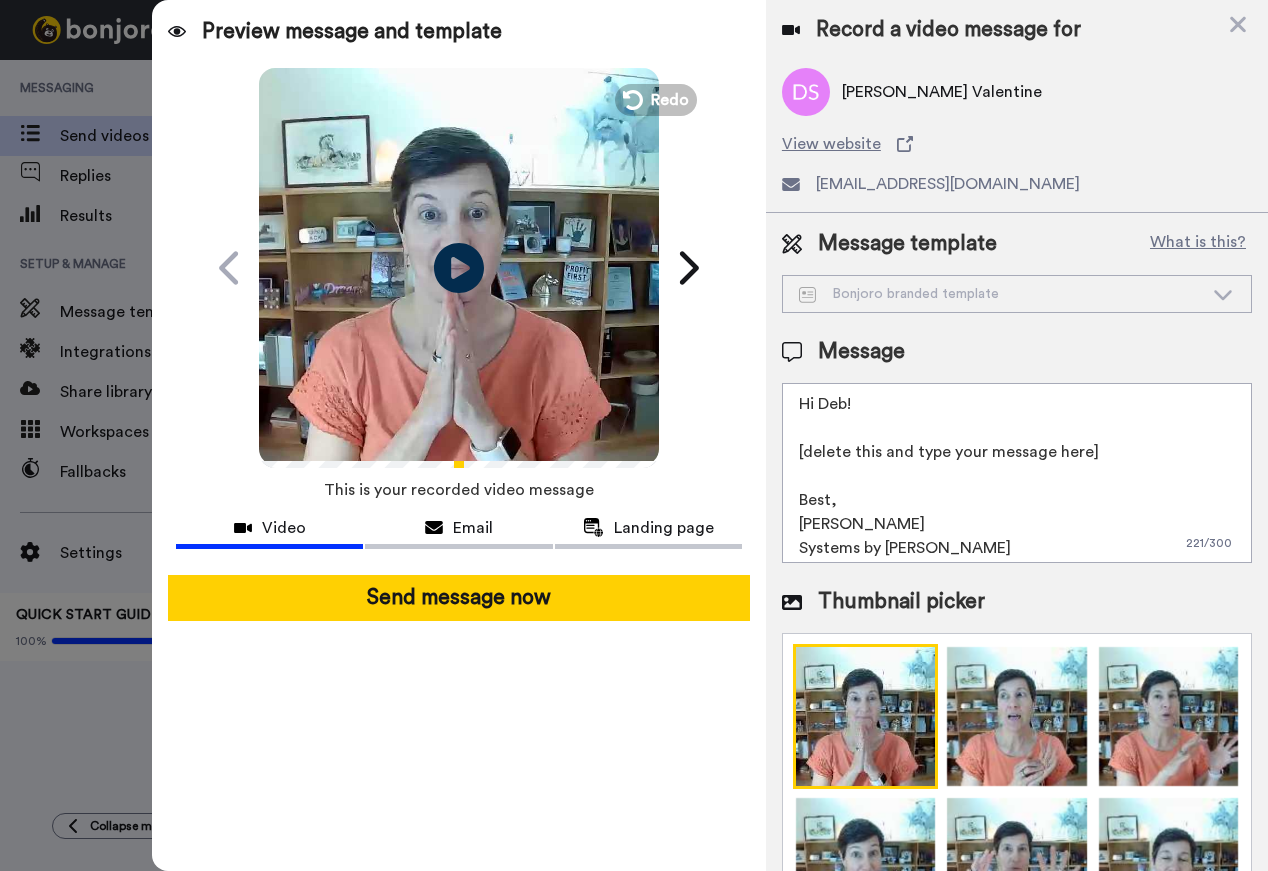drag, startPoint x: 1102, startPoint y: 452, endPoint x: 800, endPoint y: 455, distance: 302.0149 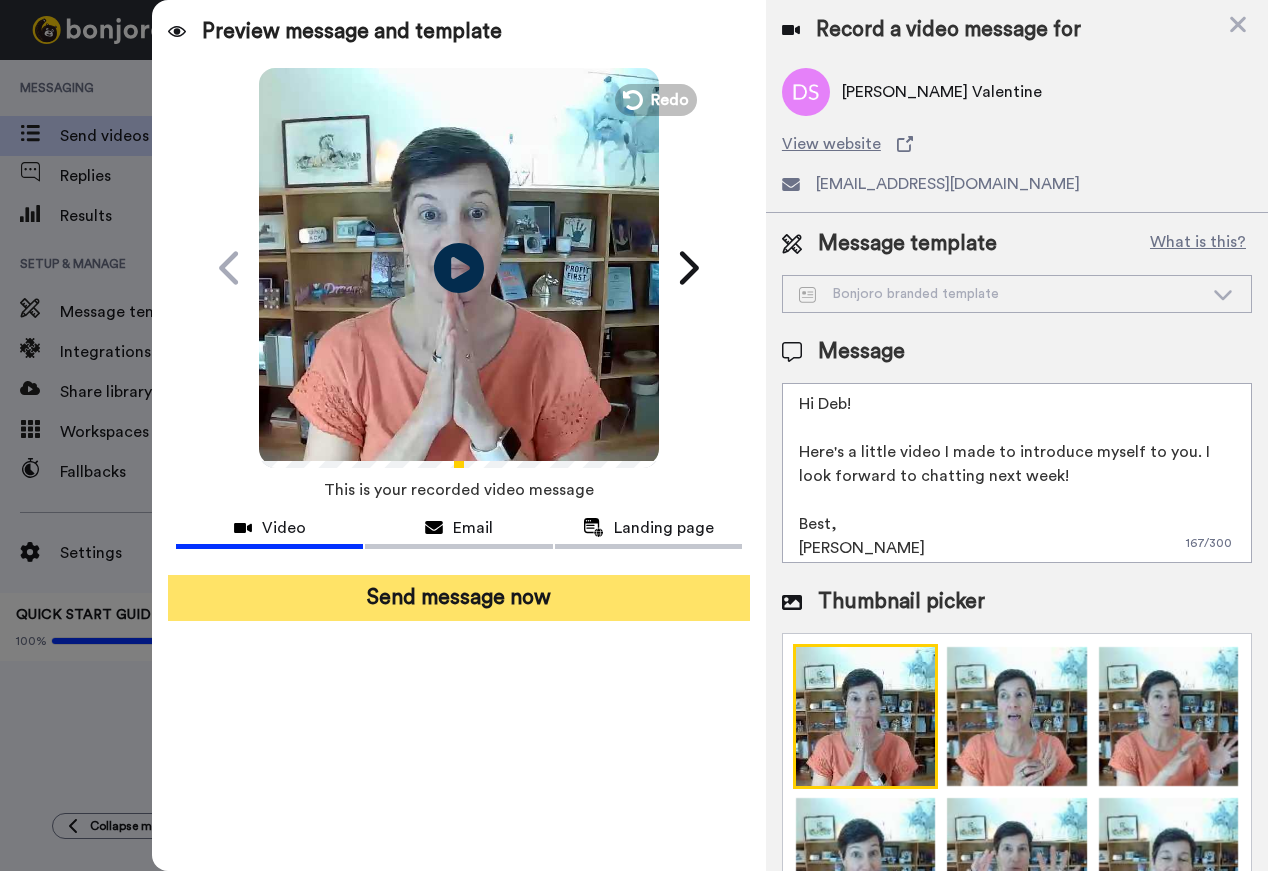 type on "Hi Deb!
Here's a little video I made to introduce myself to you. I look forward to chatting next week!
Best,
Ellen
Systems by Ellen" 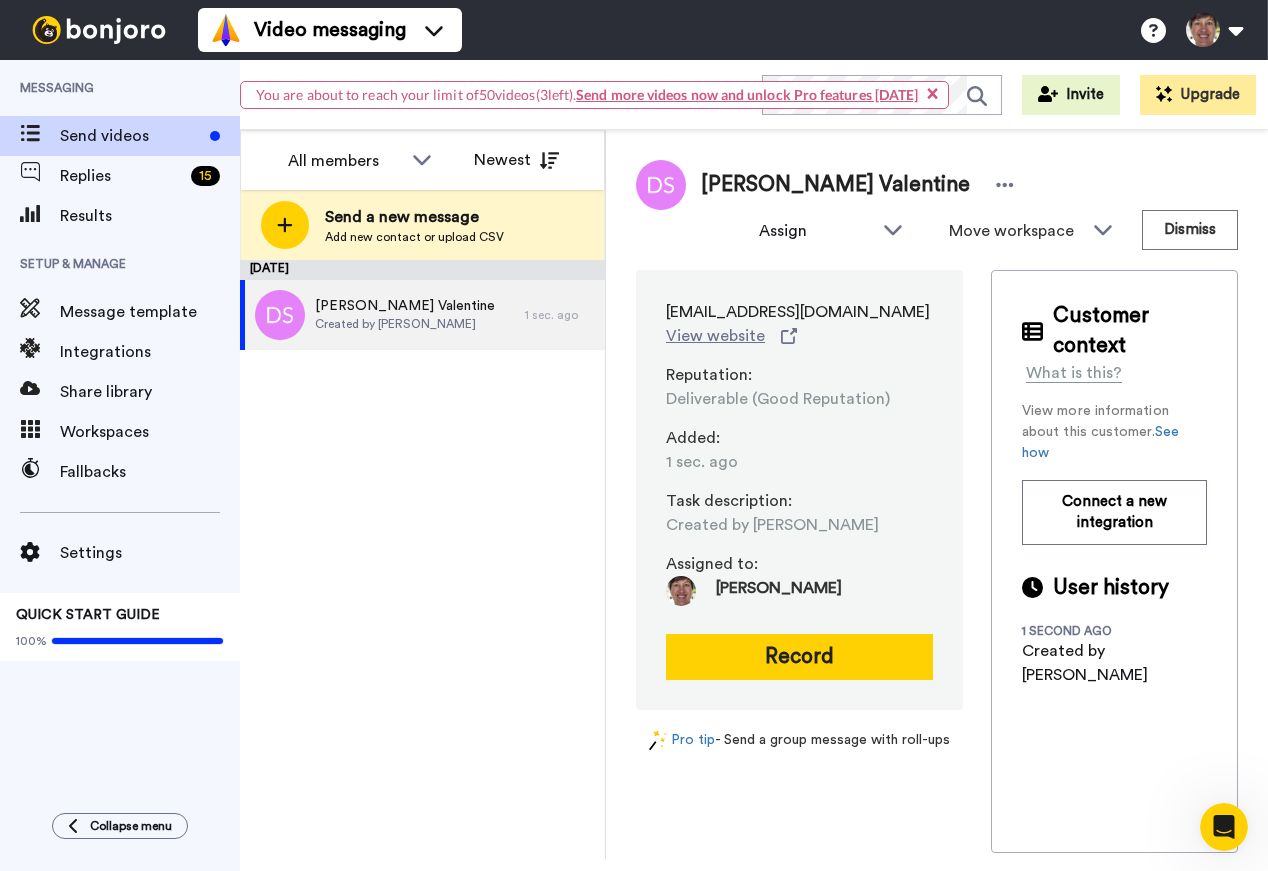 scroll, scrollTop: 0, scrollLeft: 0, axis: both 